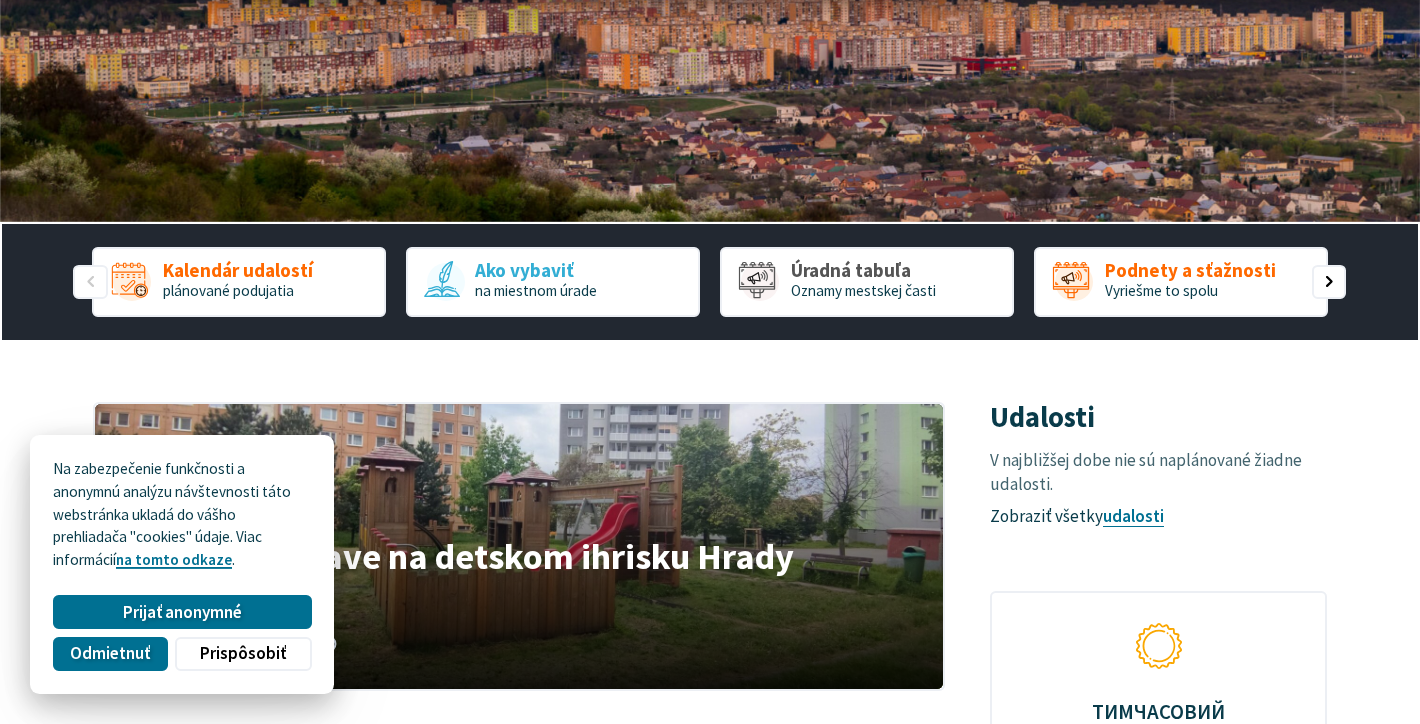 scroll, scrollTop: 348, scrollLeft: 0, axis: vertical 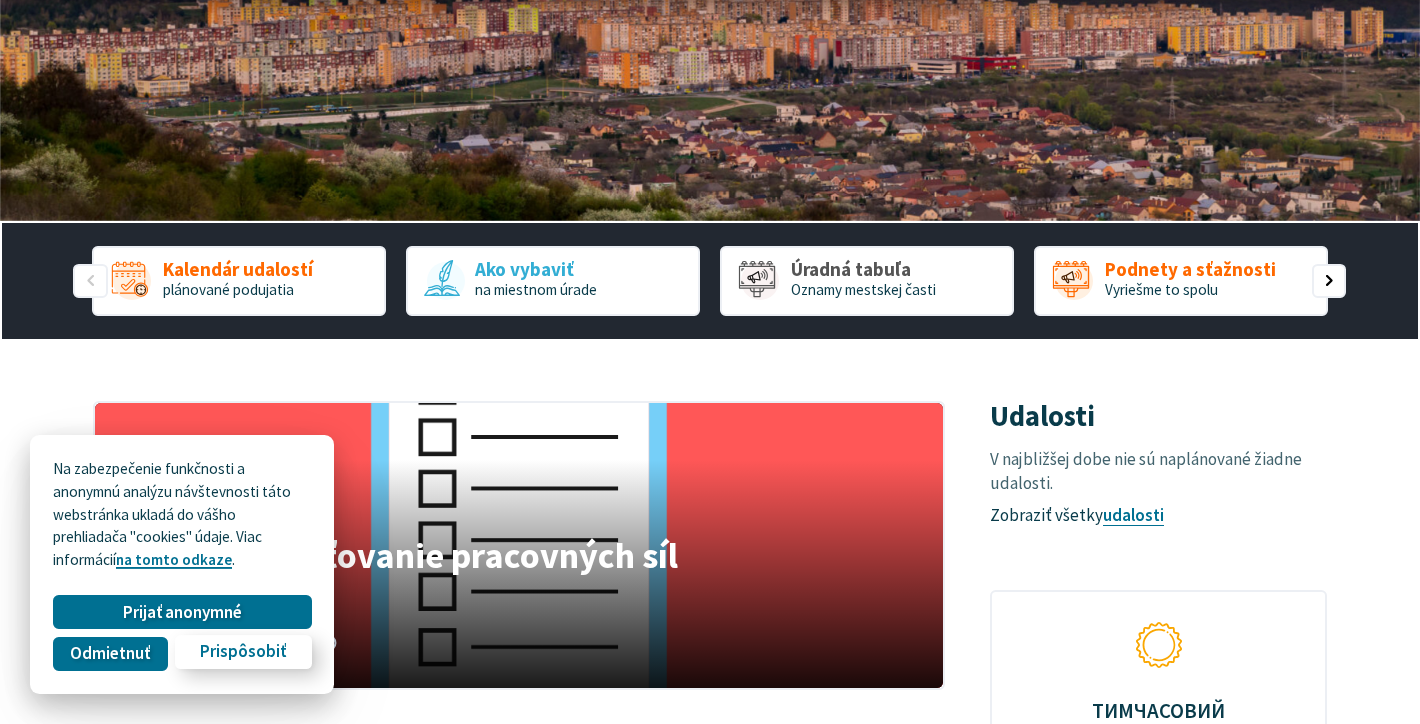 click on "Prispôsobiť" at bounding box center [243, 652] 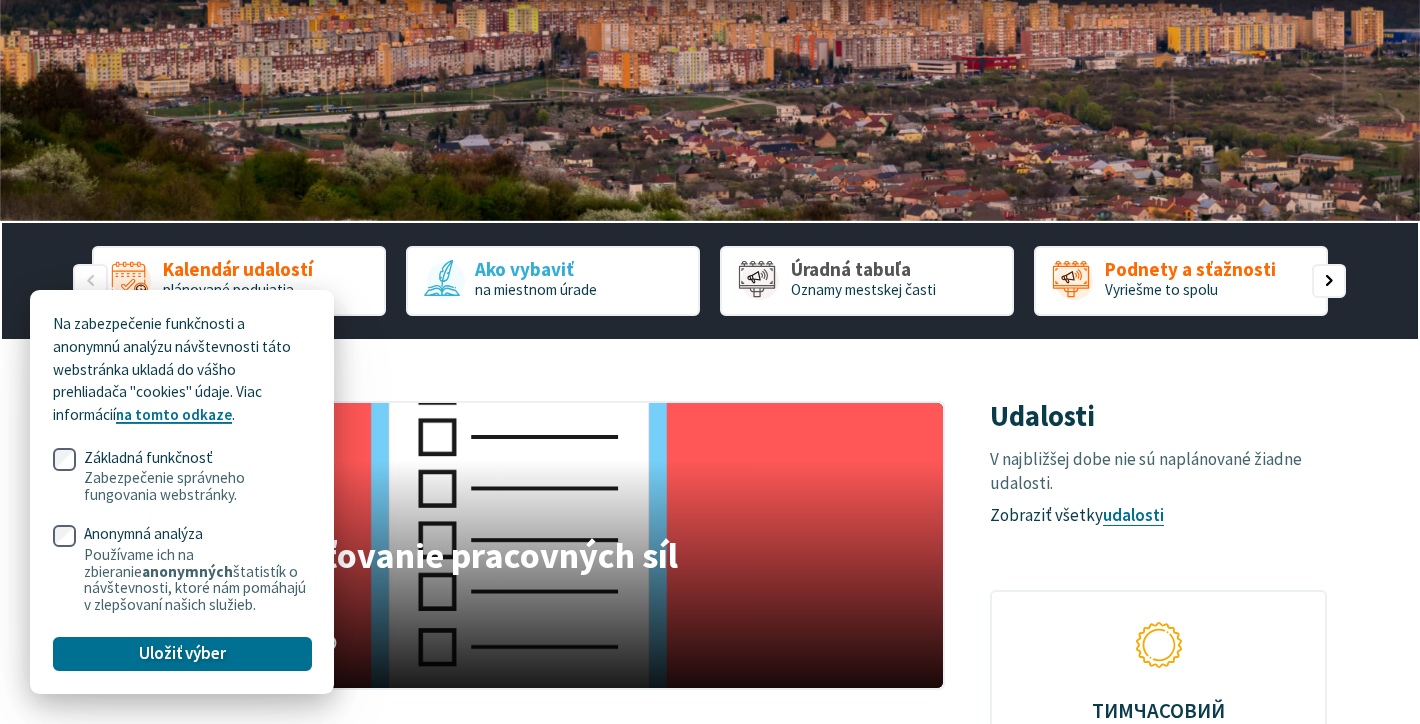 click on "Kalendár udalostí
plánované podujatia
Ako vybaviť
na miestnom úrade
Úradná tabuľa
Oznamy mestskej časti
Podnety  a sťažnosti
Vyriešme to spolu
Zber odpadu
Kalendár zberu triedeného odpadu
Oznam o oprave na detskom ihrisku Hrady
Vážení obyvatelia, oznamujeme Vám že od pondelka, 02. 06. [YEAR] bude realizovaná oprava dopadovej plochy…
30. máj [YEAR]
Výberové zisťovanie pracovných síl
Štatistický úrad SR realizuje na úseku štatistiky práce Výberové zisťovanie pracovných síl, ktoré sa pravidelne…
13. jan [YEAR]
Oznam k prihlasovaniu trvalého a prechodného pobytu
Aktuality  / Oznamy
08. jan [YEAR]" at bounding box center [710, 1062] 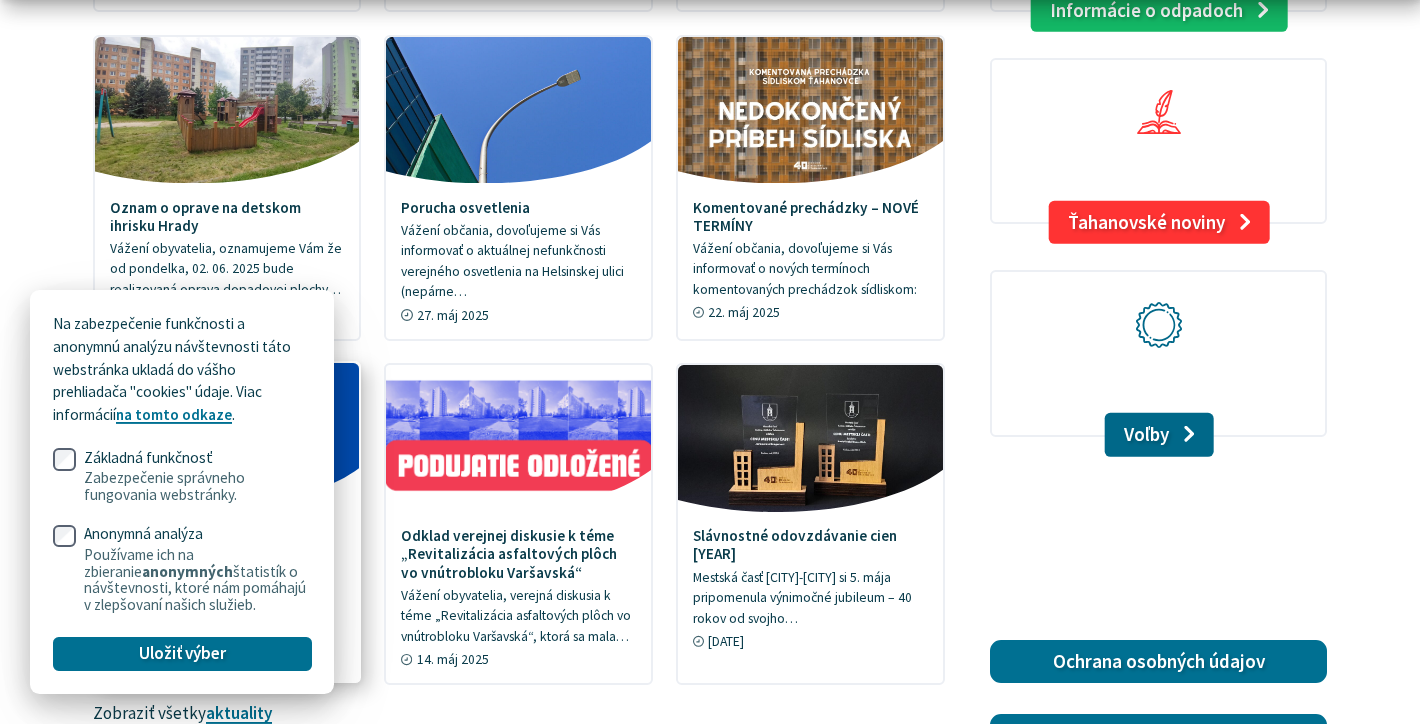 scroll, scrollTop: 1479, scrollLeft: 0, axis: vertical 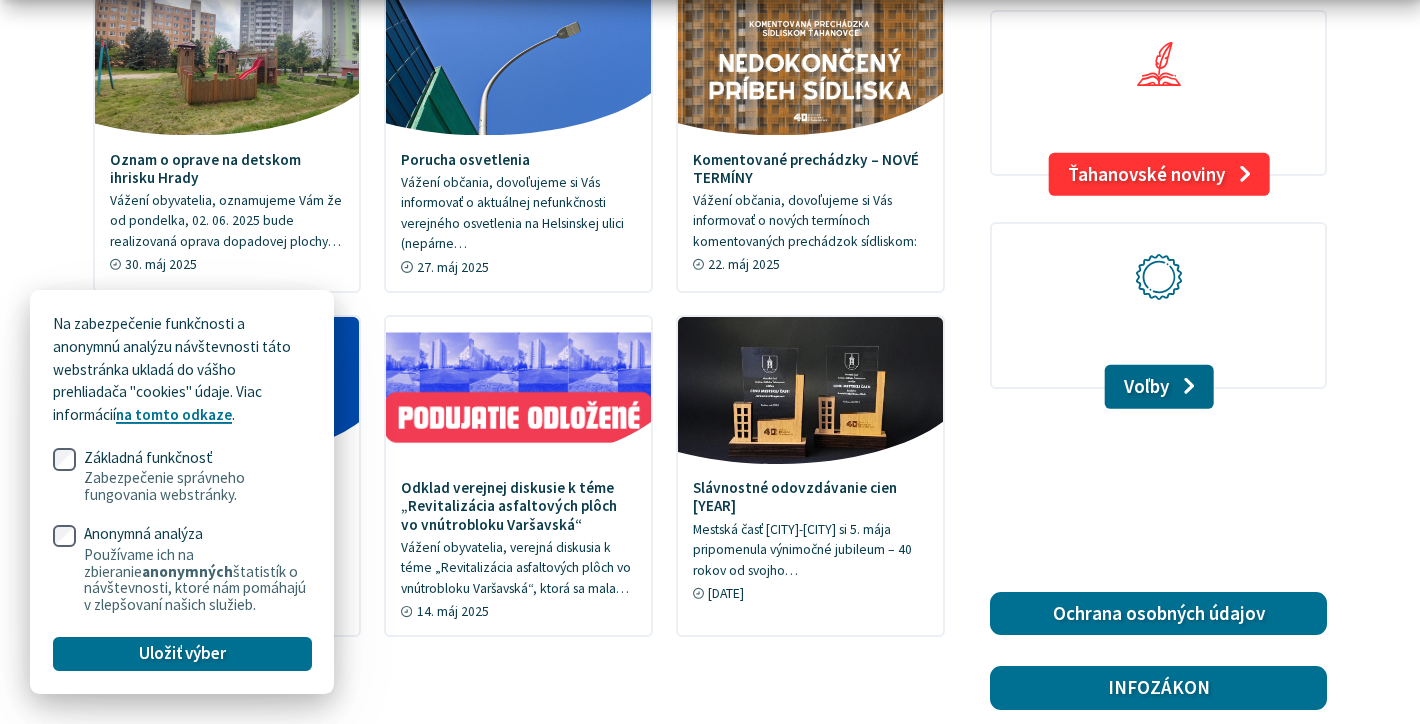 click on "Na zabezpečenie funkčnosti a anonymnú analýzu návštevnosti táto webstránka ukladá do vášho prehliadača "cookies" údaje. Viac informácií  na tomto odkaze .
Základná funkčnosť Zabezpečenie správneho fungovania webstránky.
Anonymná analýza Používame ich na zbieranie  anonymných  štatistík o návštevnosti, ktoré nám pomáhajú v zlepšovaní našich služieb.
Uložiť výber
Prijať anonymné
Odmietnuť
Prispôsobiť
Preskočiť na obsah
Mestská časť Košice Sídlisko Ťahanovce
Prepnúť  Menu
Mestská časť
Všeobecné info
História
Symboly
Demografické údaje
Civilná ochrana
Aktivita
Aktuality
Udalosti
Ťahanovské noviny
Kultúra" at bounding box center [710, 99] 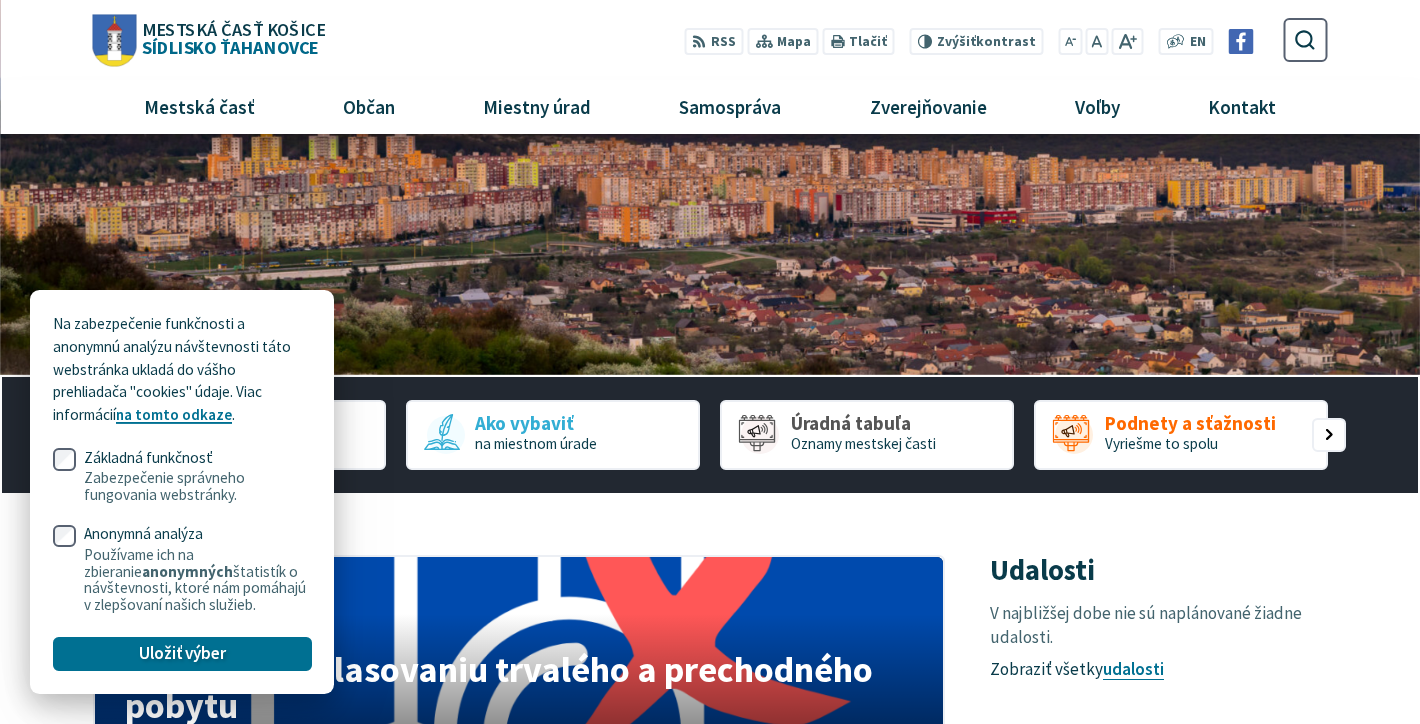 scroll, scrollTop: 0, scrollLeft: 0, axis: both 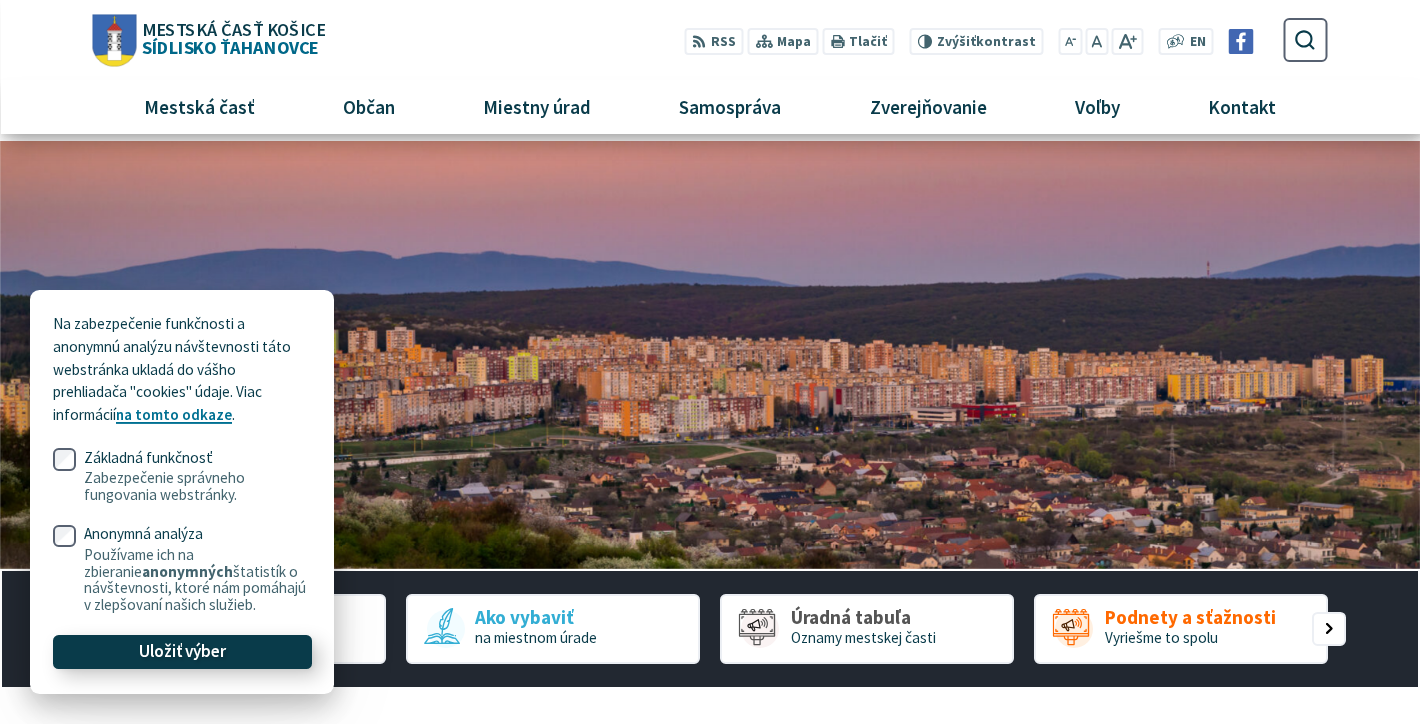 click on "Uložiť výber" at bounding box center (182, 652) 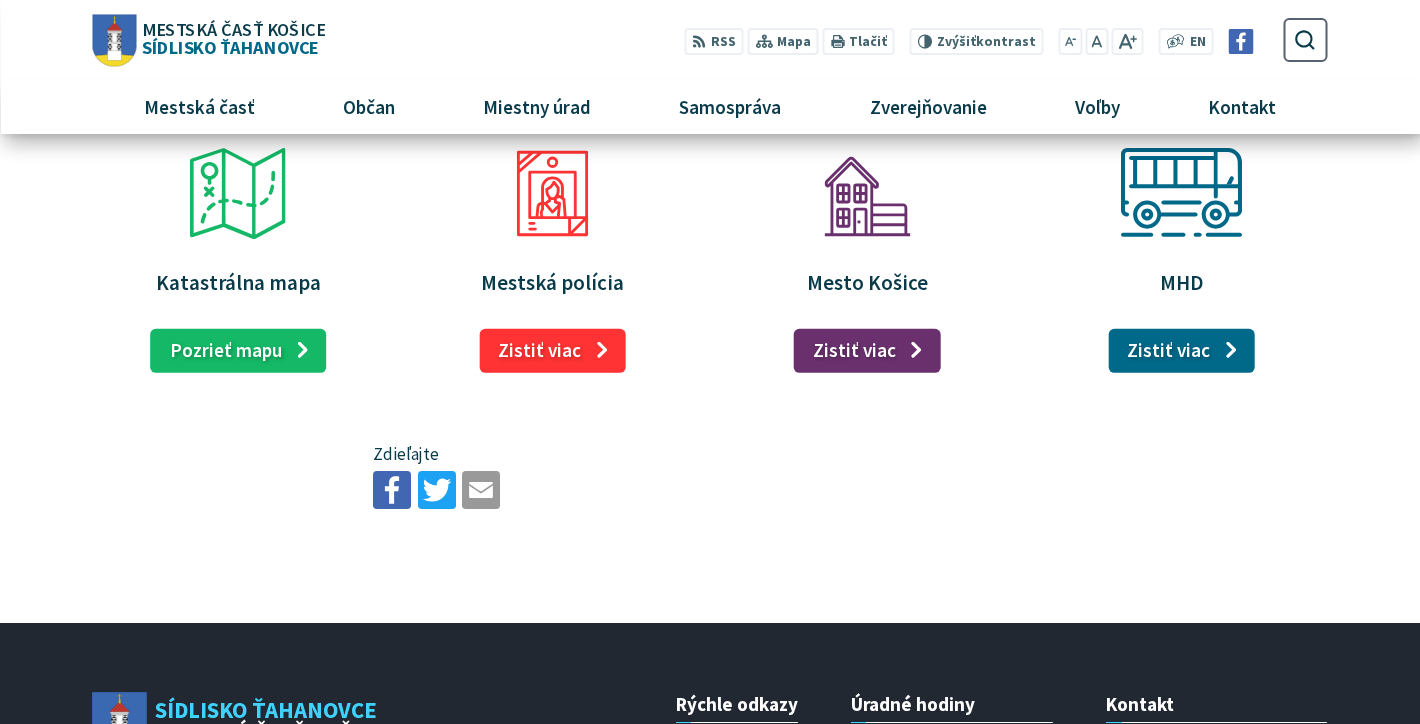 scroll, scrollTop: 2163, scrollLeft: 0, axis: vertical 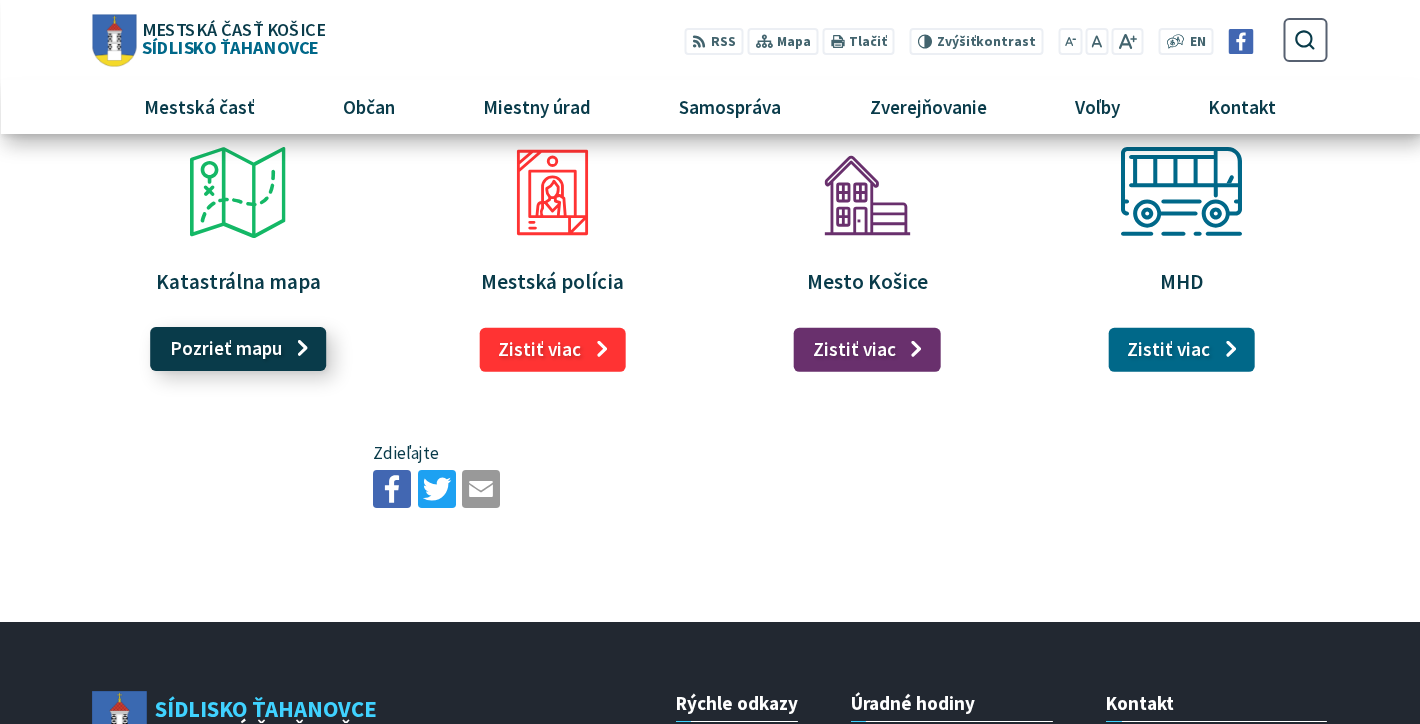 click on "Pozrieť mapu" at bounding box center [239, 349] 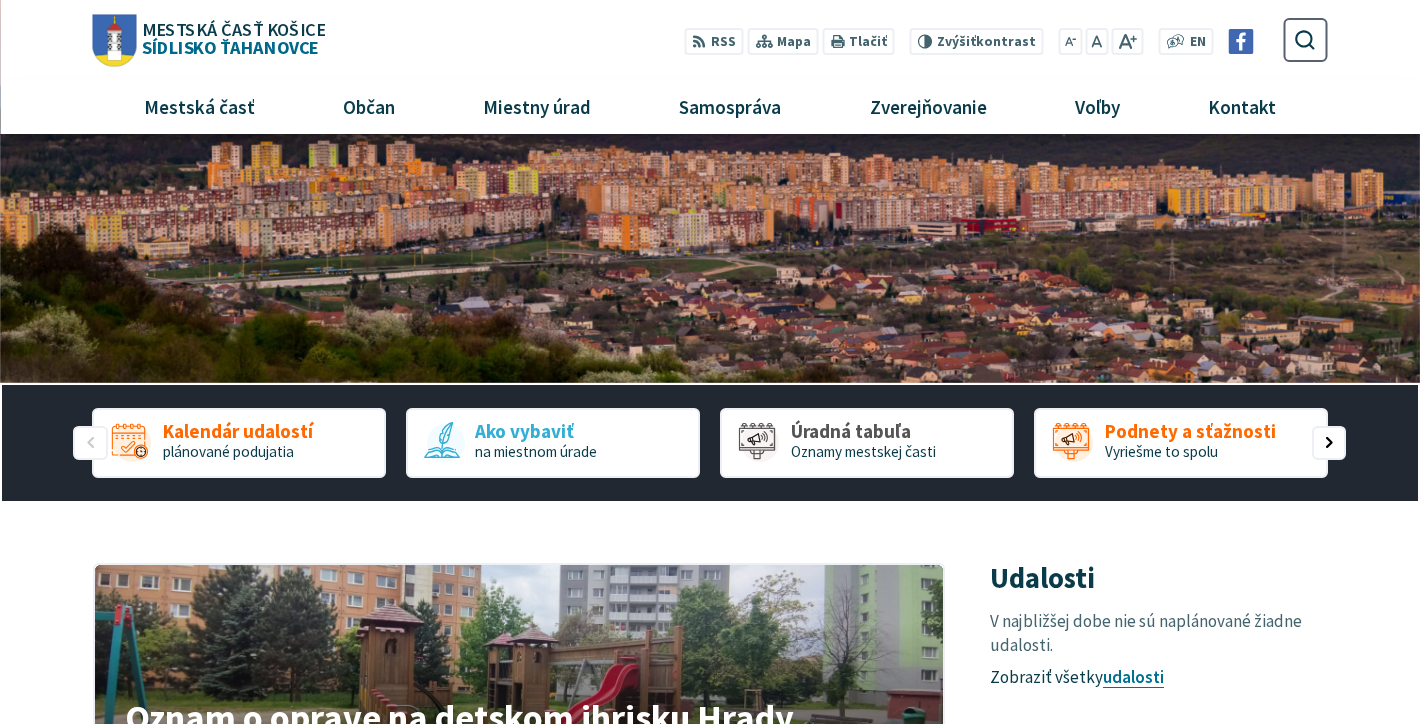 scroll, scrollTop: 0, scrollLeft: 0, axis: both 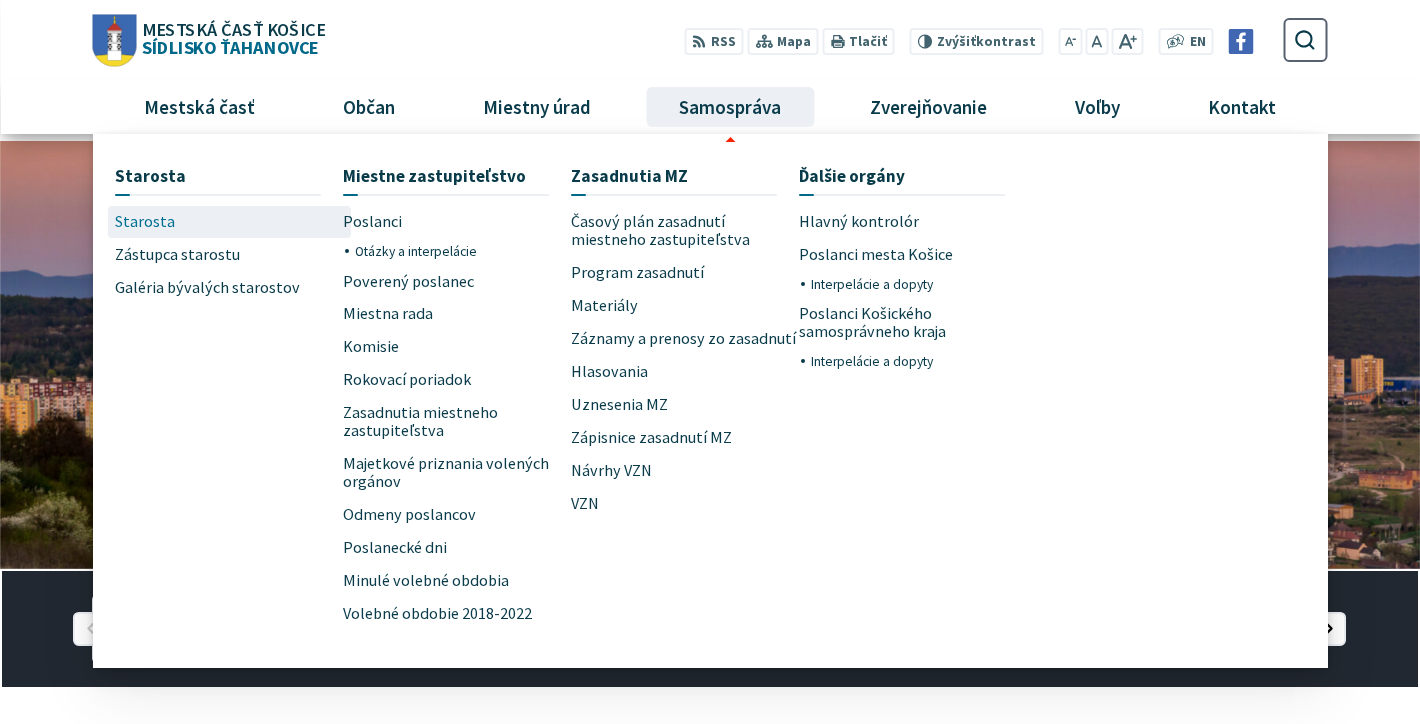 click on "Starosta" at bounding box center [145, 222] 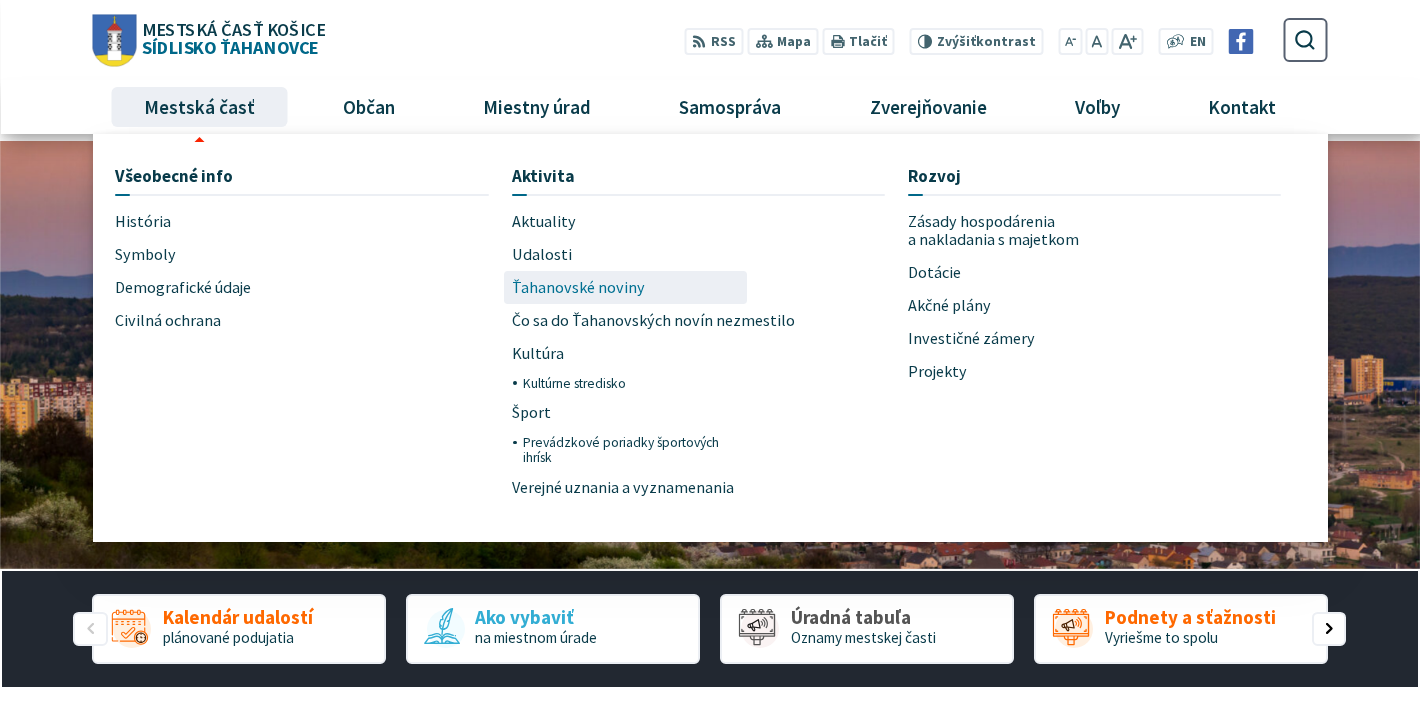 click on "Ťahanovské noviny" at bounding box center [578, 287] 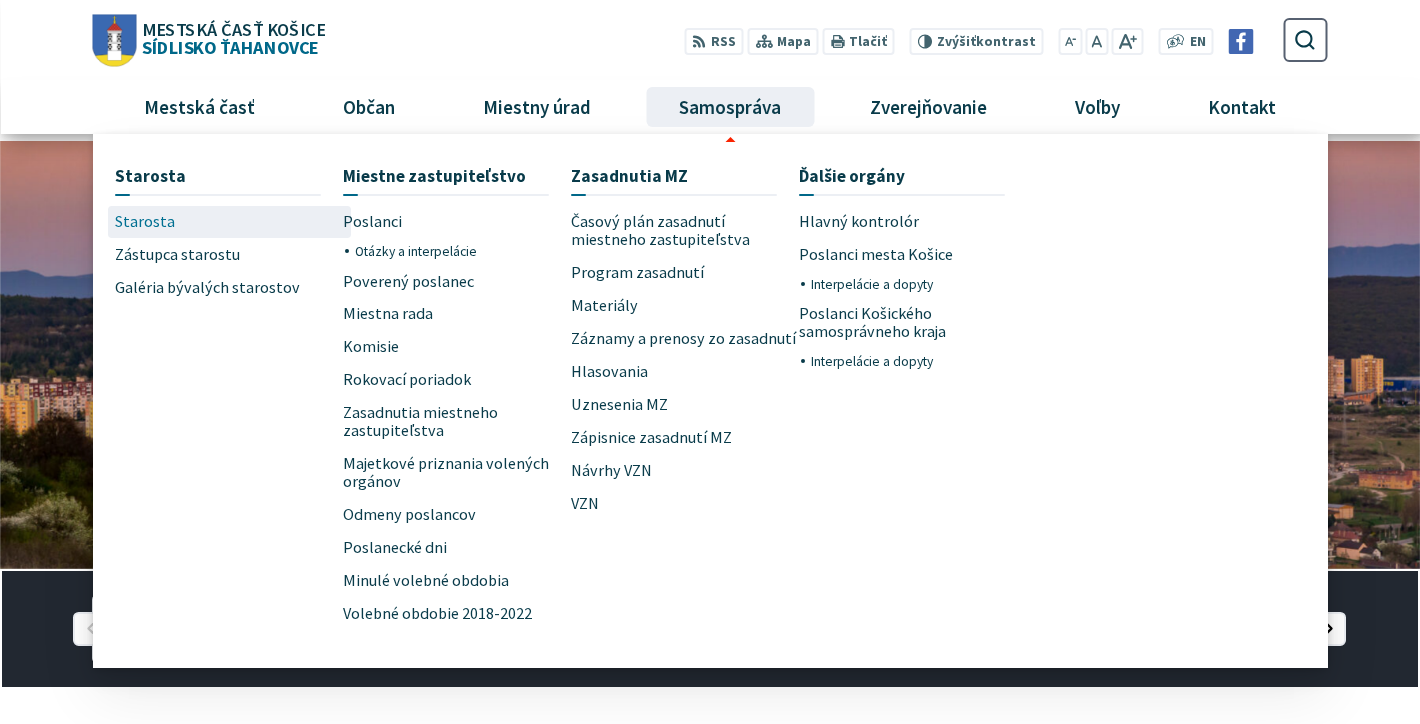 click on "Starosta" at bounding box center (145, 222) 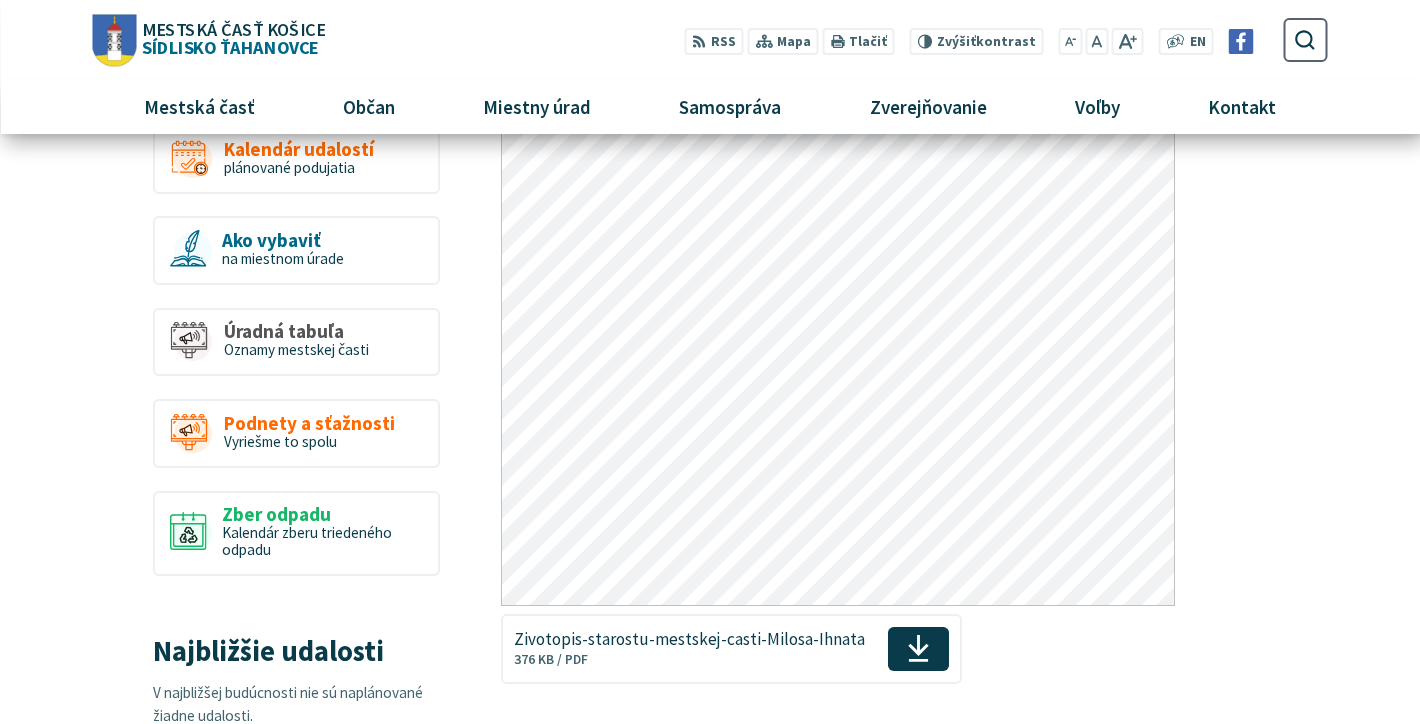 scroll, scrollTop: 1591, scrollLeft: 0, axis: vertical 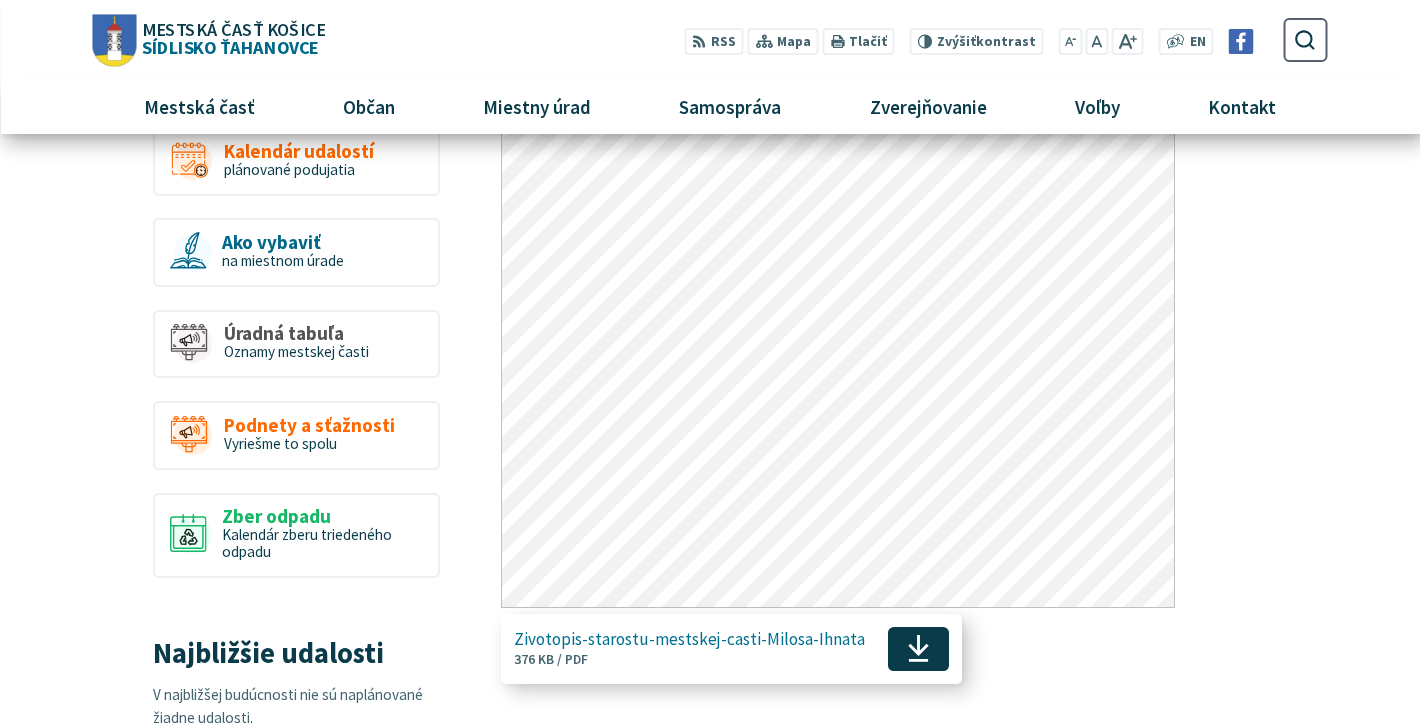 click 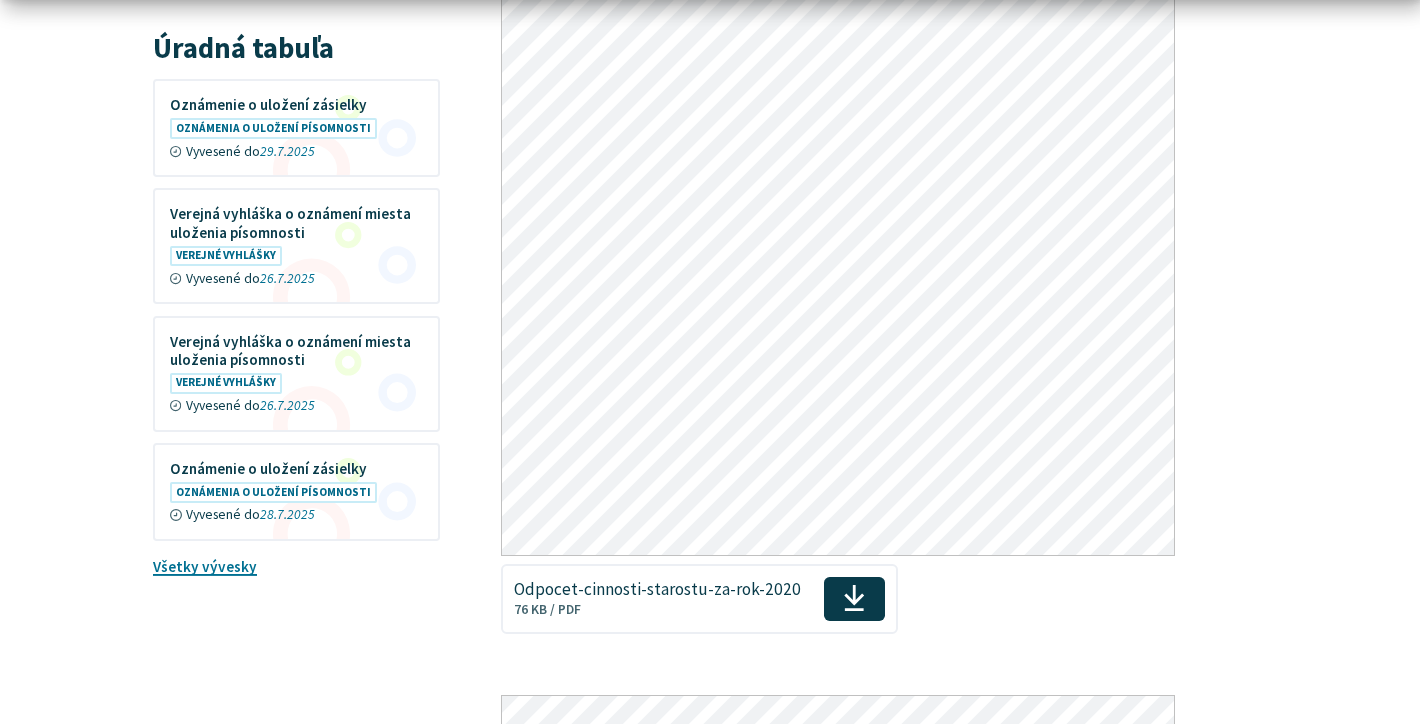 scroll, scrollTop: 2389, scrollLeft: 0, axis: vertical 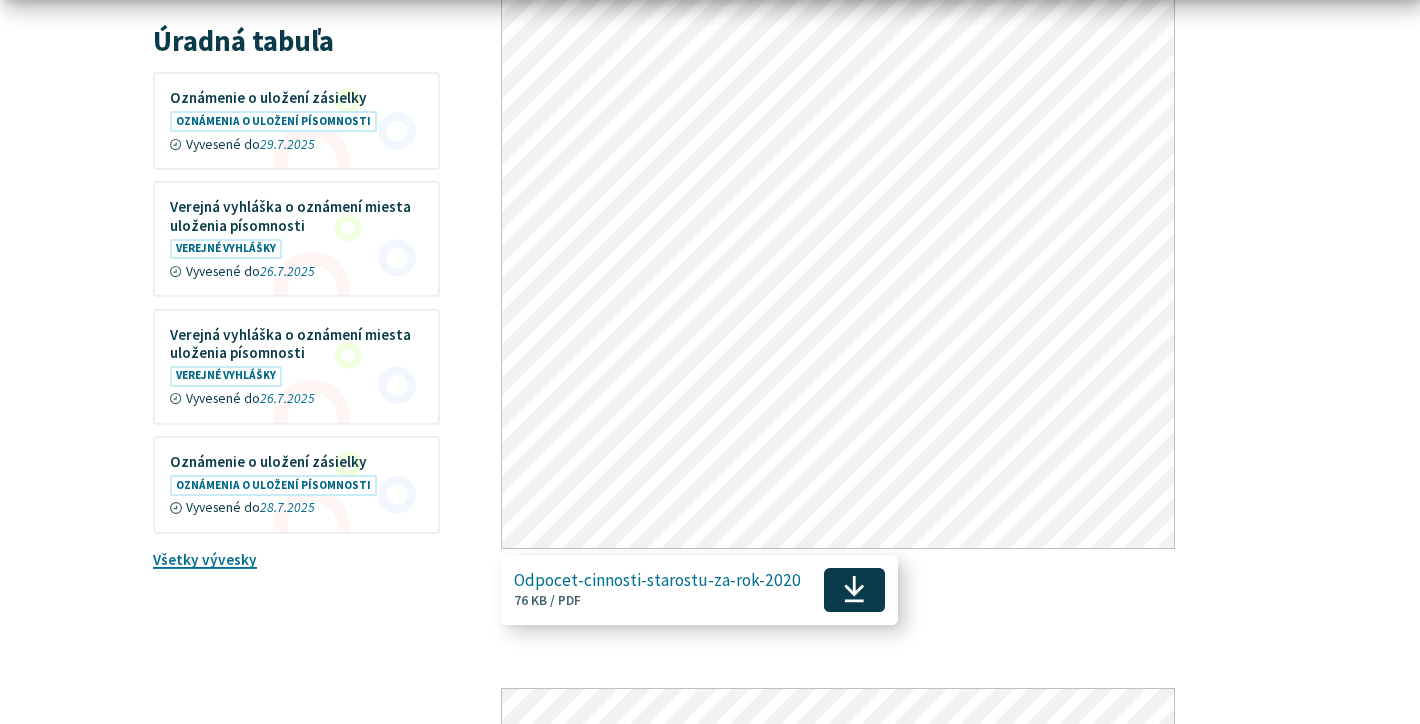 click 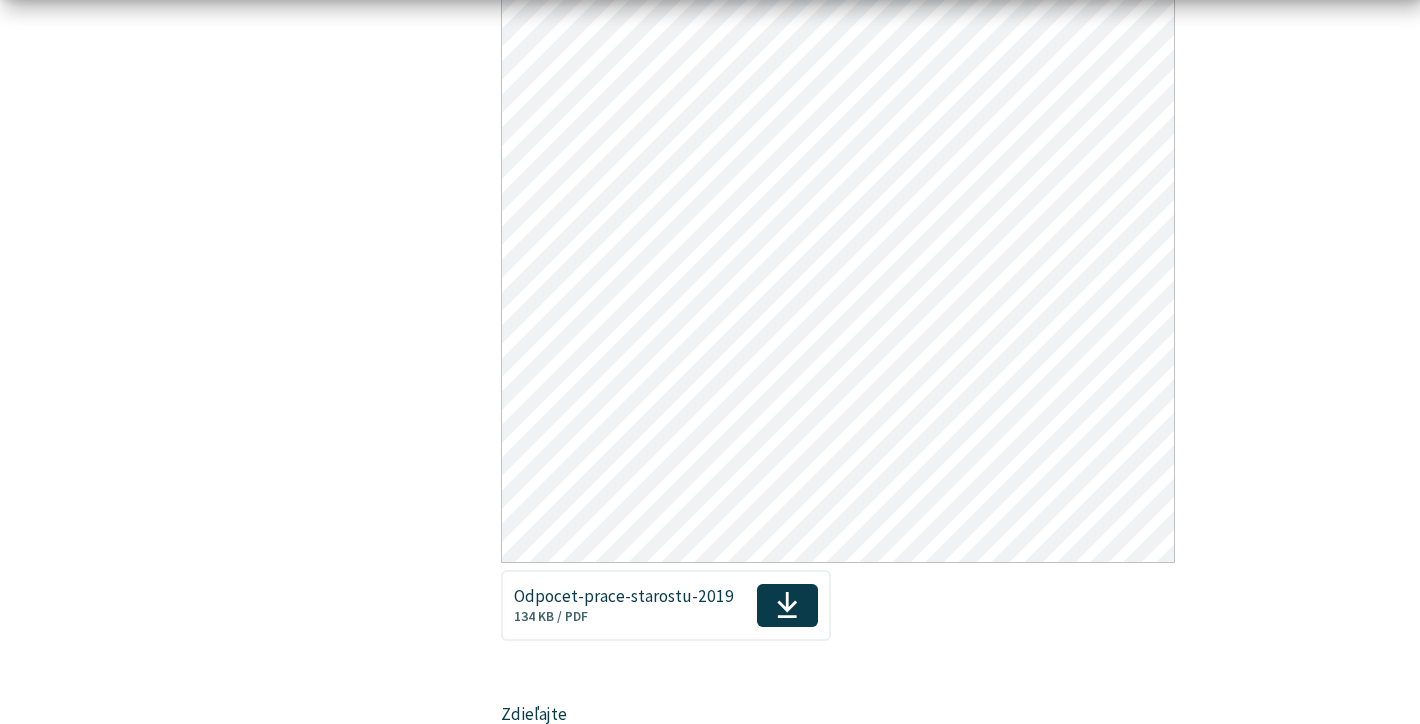 scroll, scrollTop: 3640, scrollLeft: 0, axis: vertical 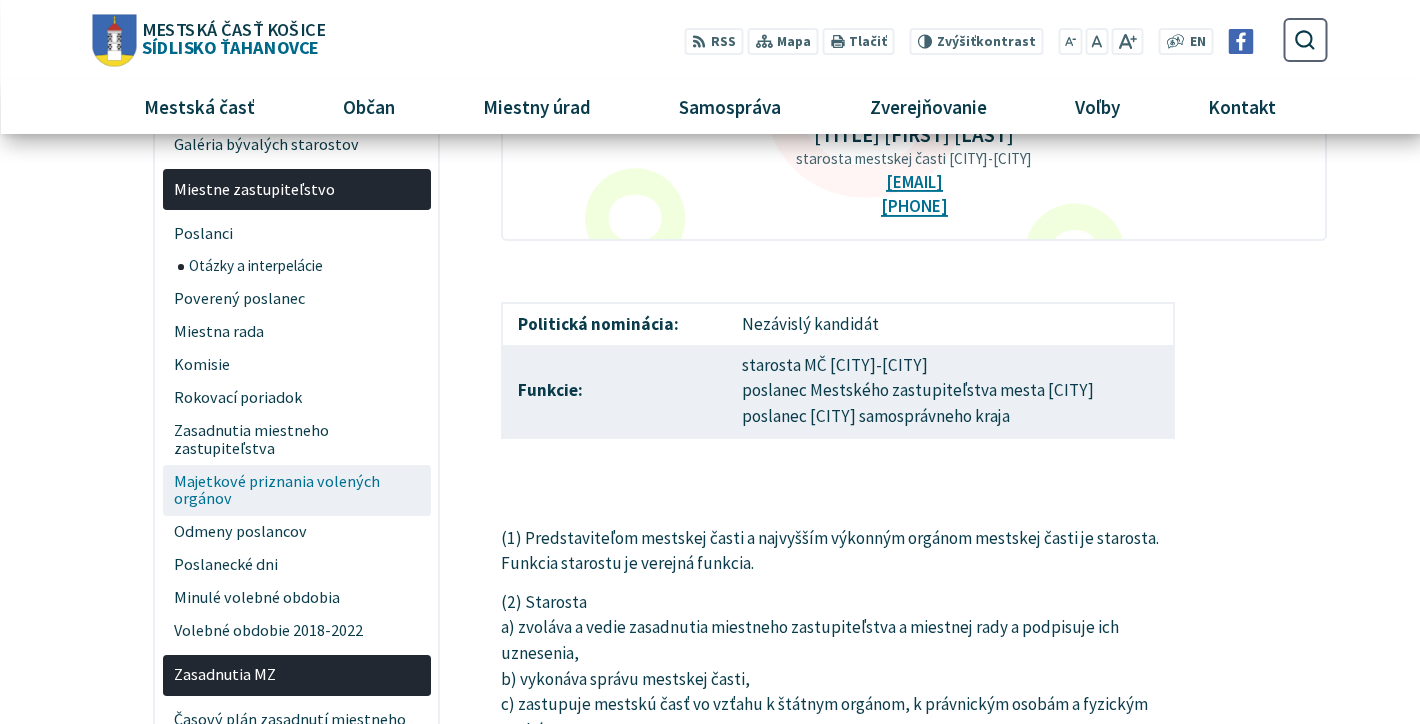 click on "Majetkové priznania volených orgánov" at bounding box center (296, 490) 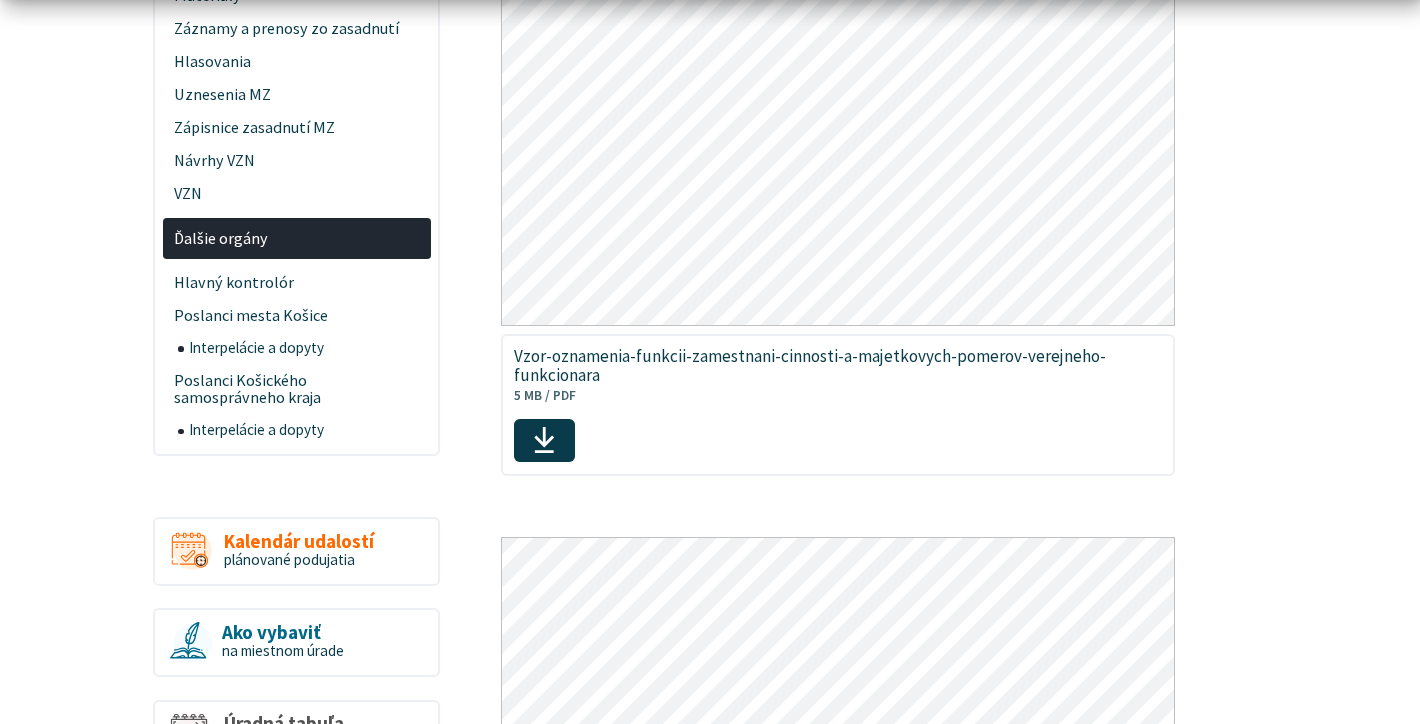 scroll, scrollTop: 1207, scrollLeft: 0, axis: vertical 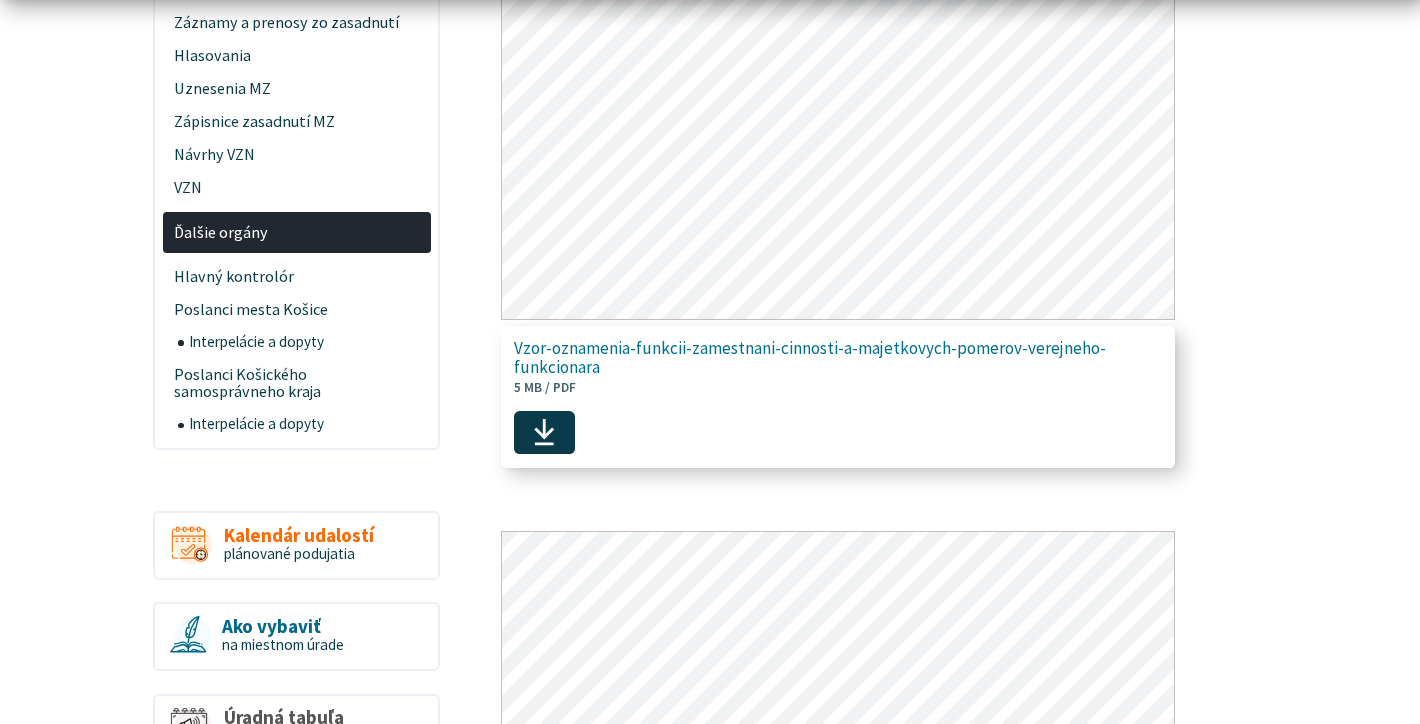 click 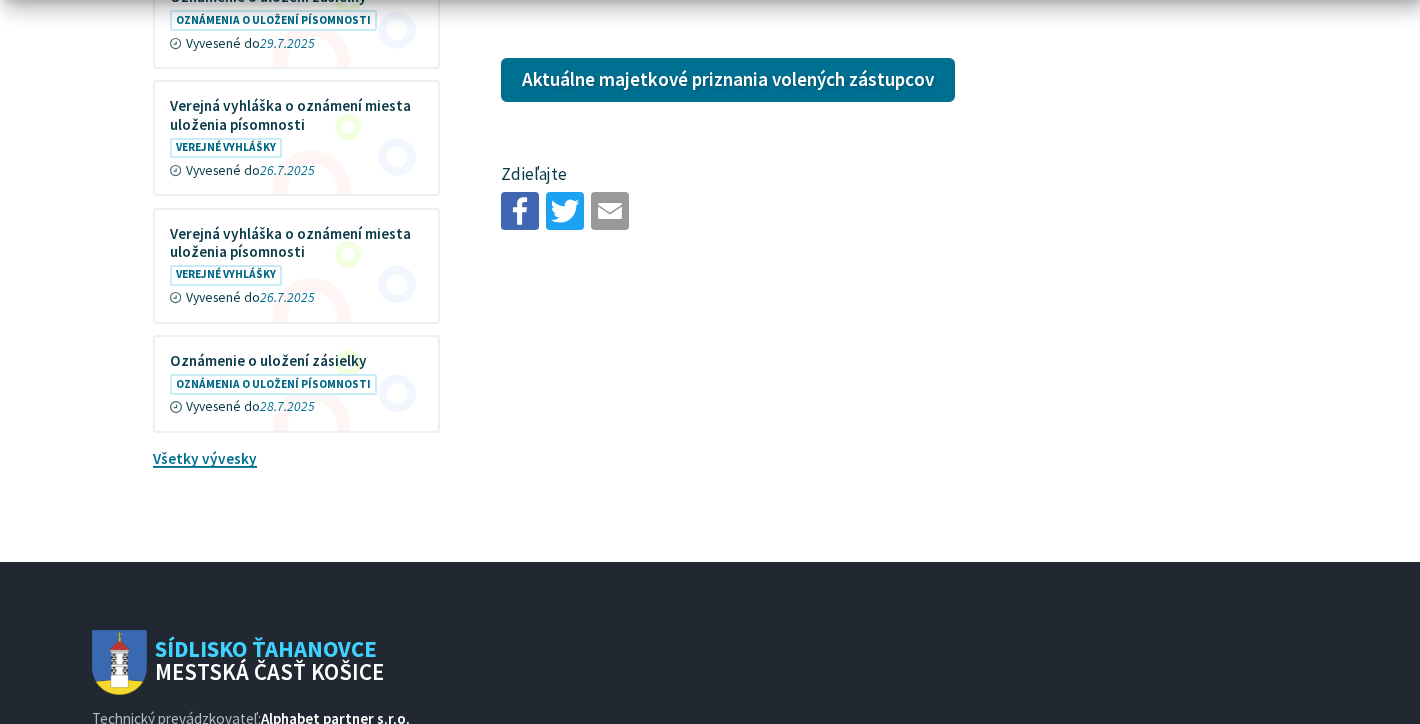 scroll, scrollTop: 2491, scrollLeft: 0, axis: vertical 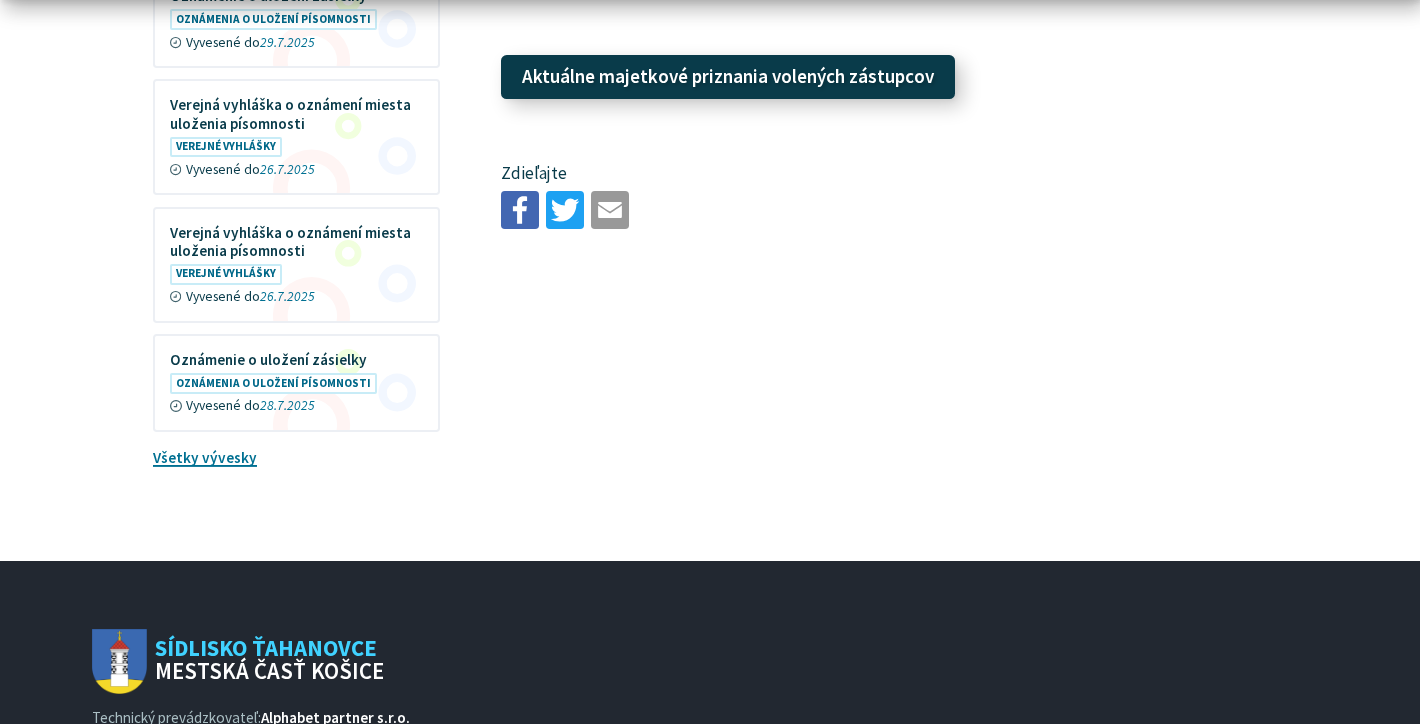 click on "Aktuálne majetkové priznania volených zástupcov" at bounding box center (728, 77) 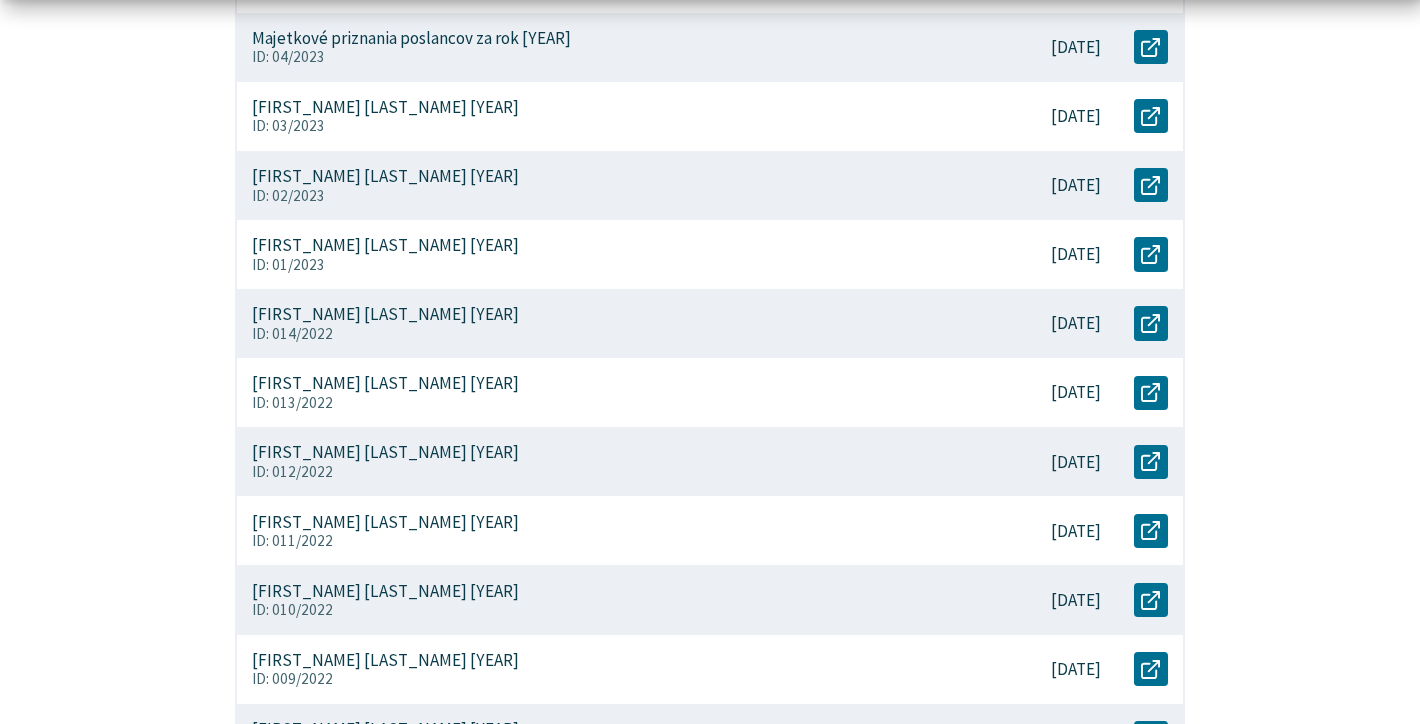 scroll, scrollTop: 748, scrollLeft: 0, axis: vertical 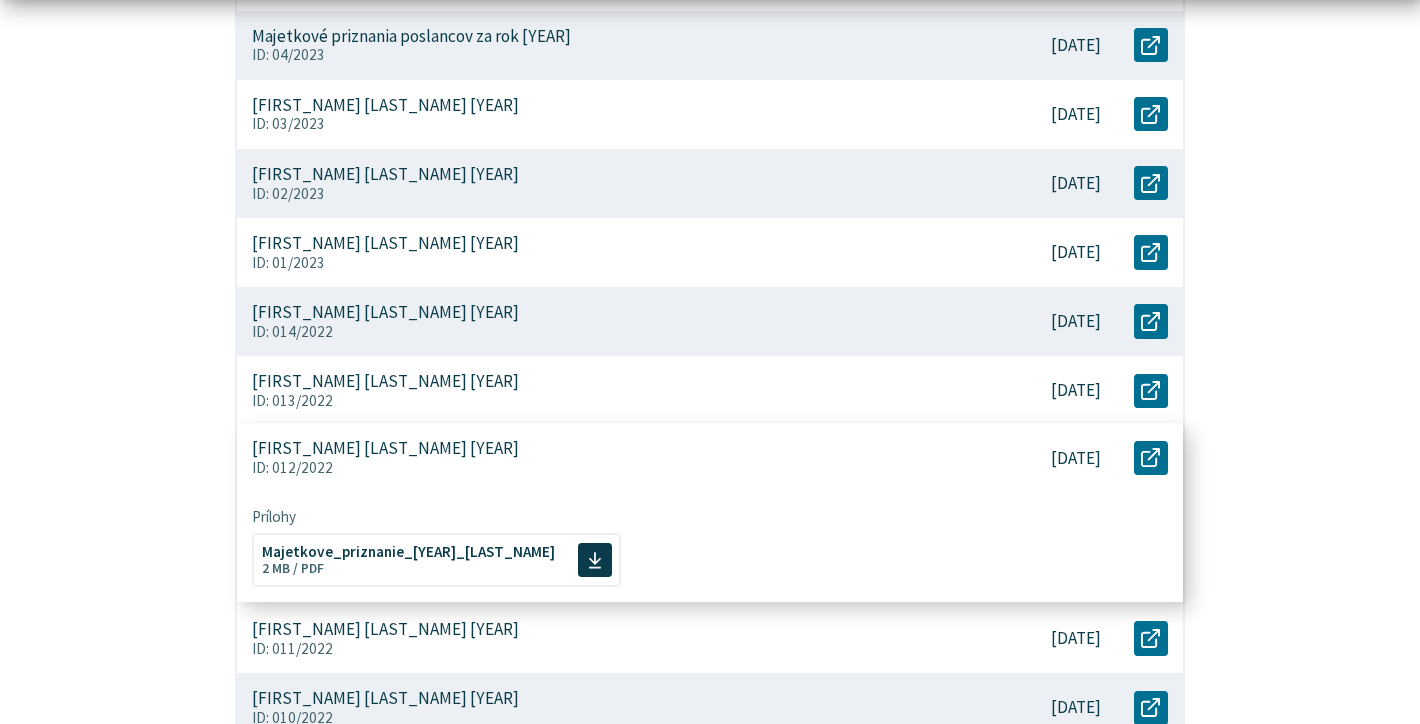 click on "Zuzana Slivenská 2021" at bounding box center [385, 449] 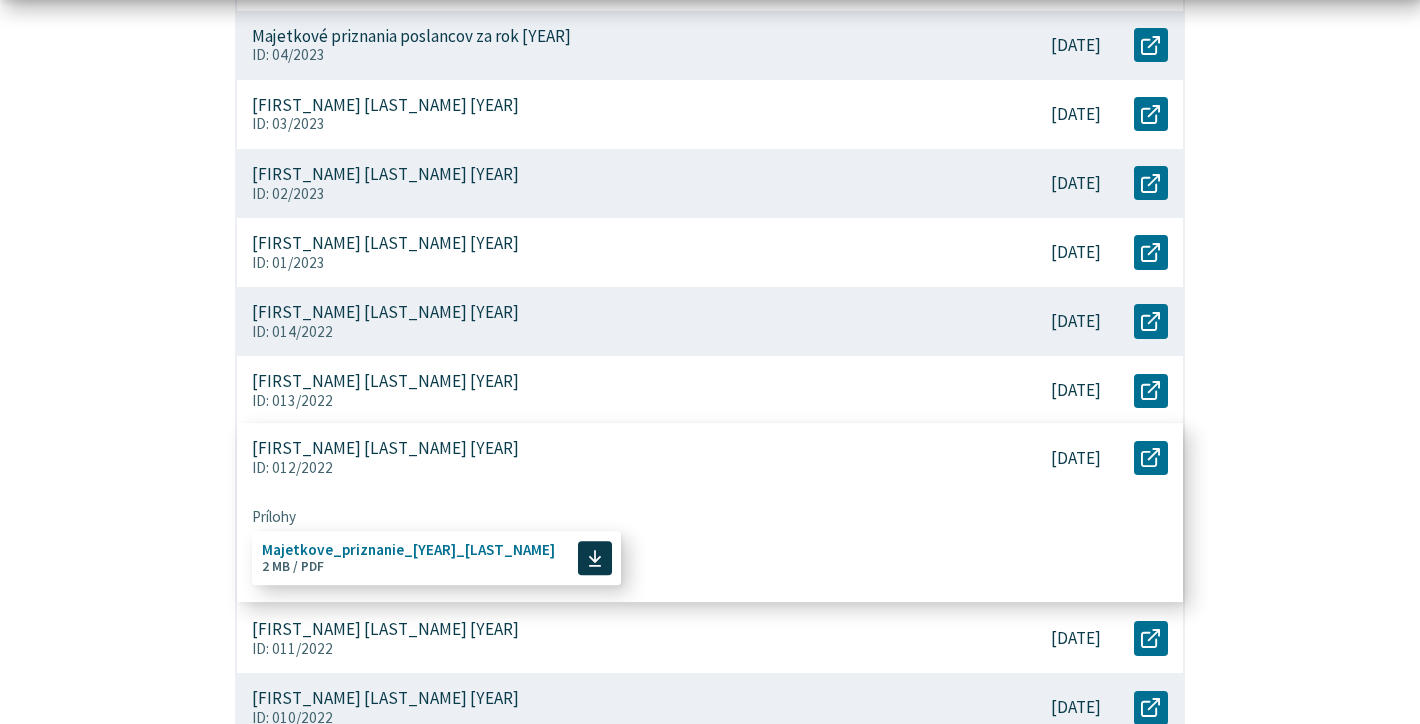click on "Majetkove_priznanie_2022_slivenska
Veľkosť a typ súboru  2 MB / PDF" at bounding box center [408, 558] 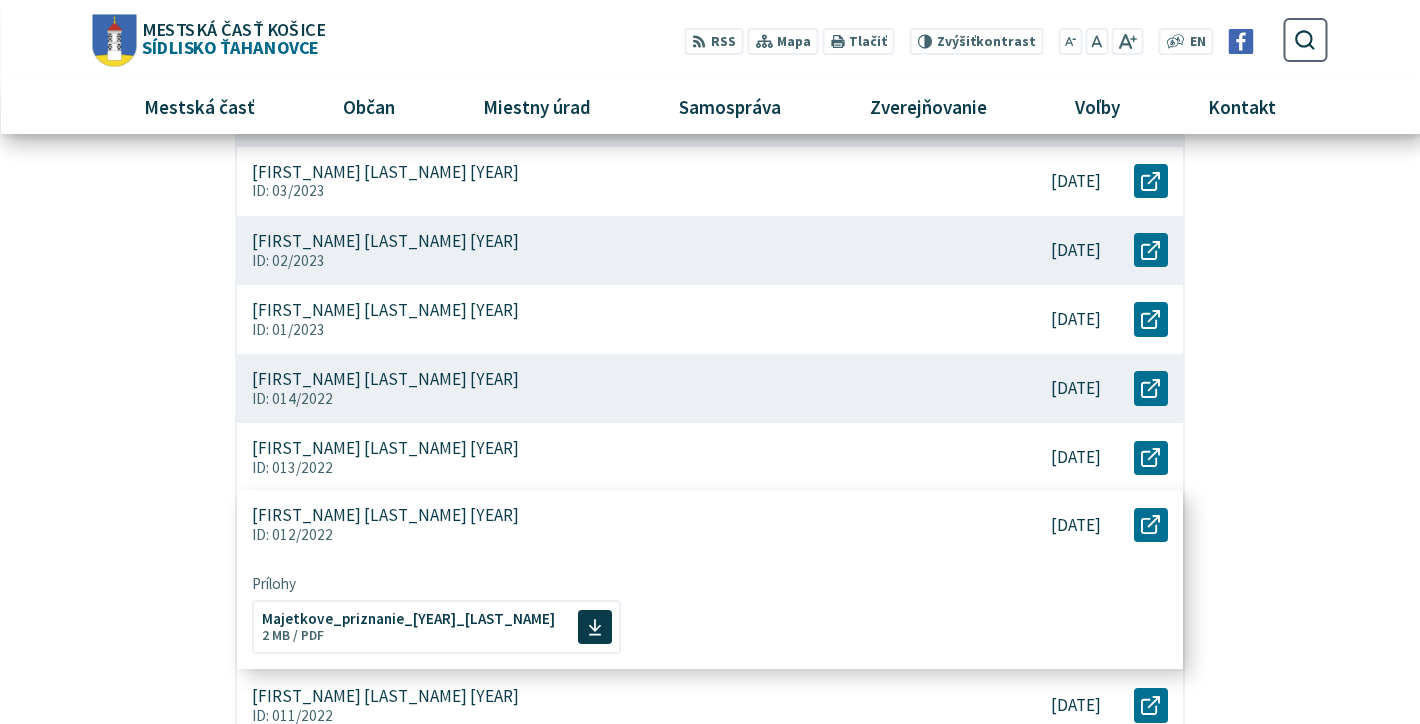 scroll, scrollTop: 649, scrollLeft: 0, axis: vertical 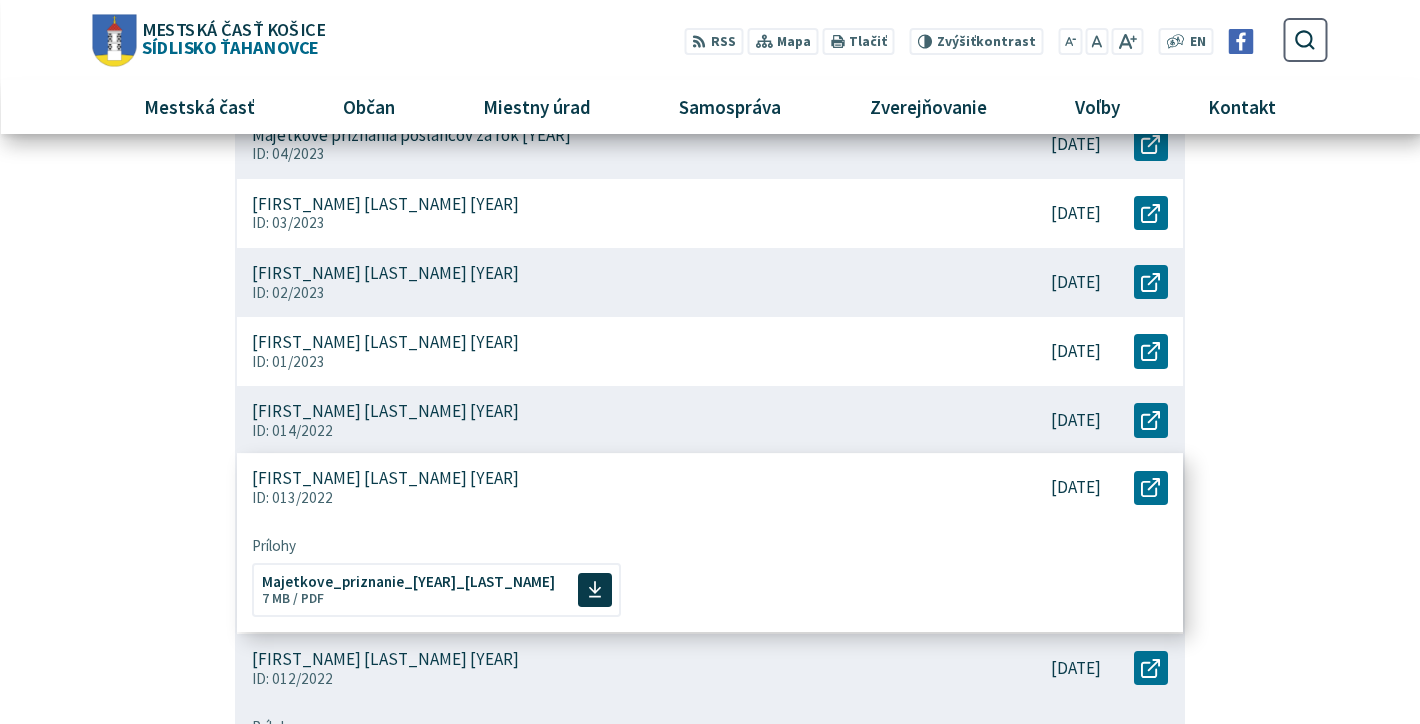 click on "Miroslav Špak 2021" at bounding box center (385, 478) 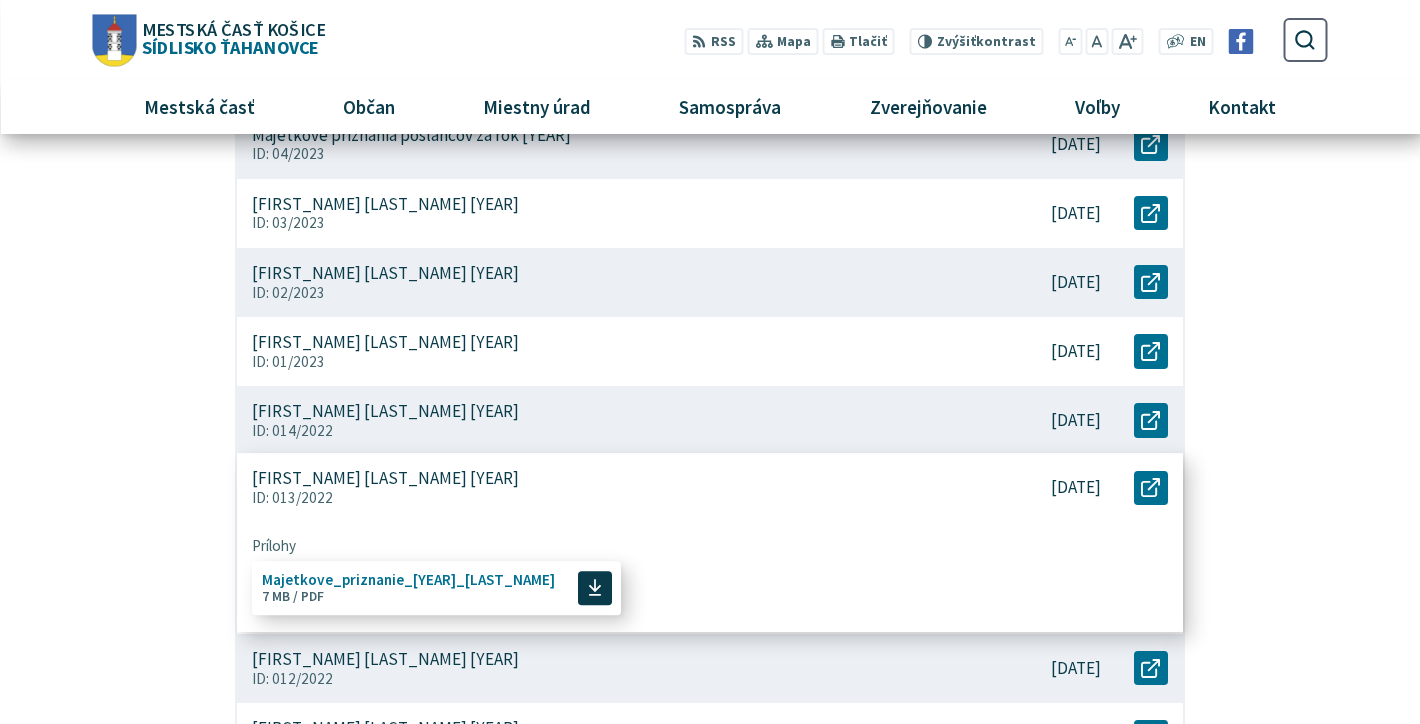 click on "Majetkove_priznanie_2022_spak" at bounding box center [408, 579] 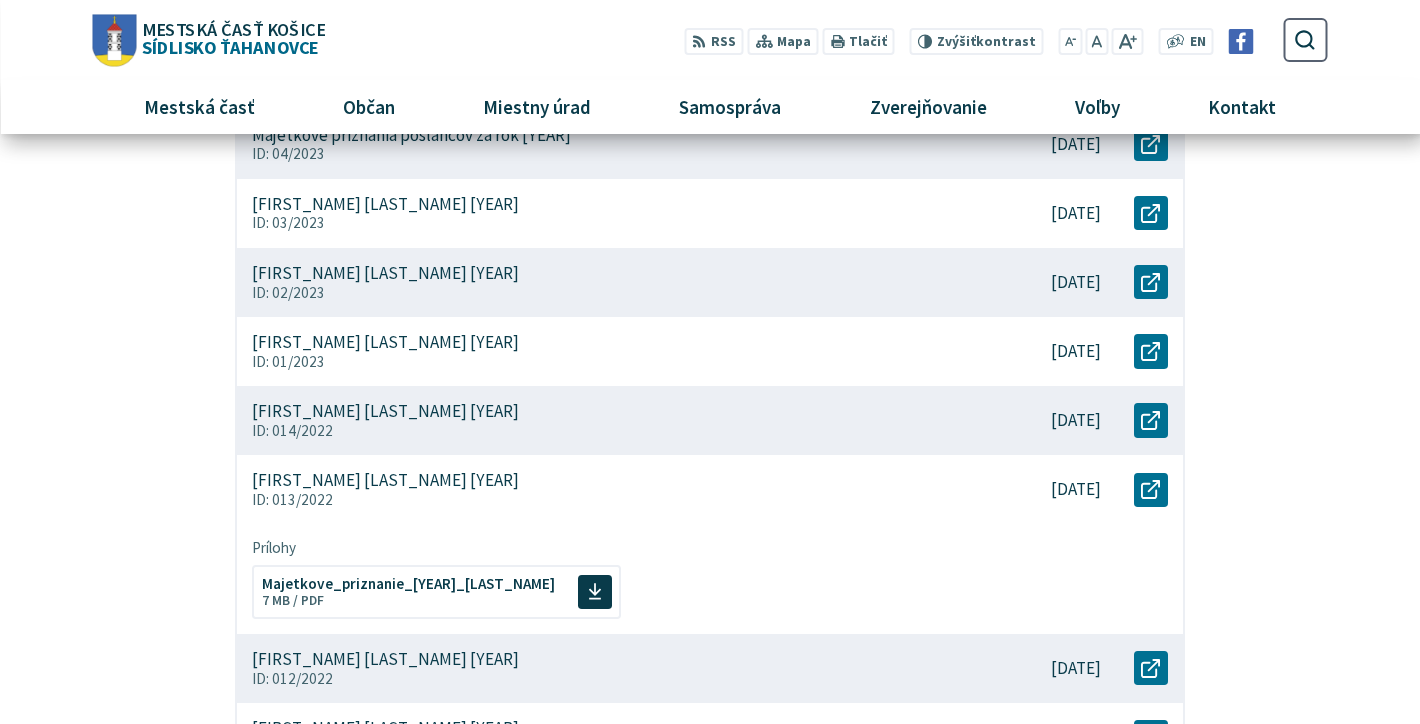 click on "**********" at bounding box center (710, 407) 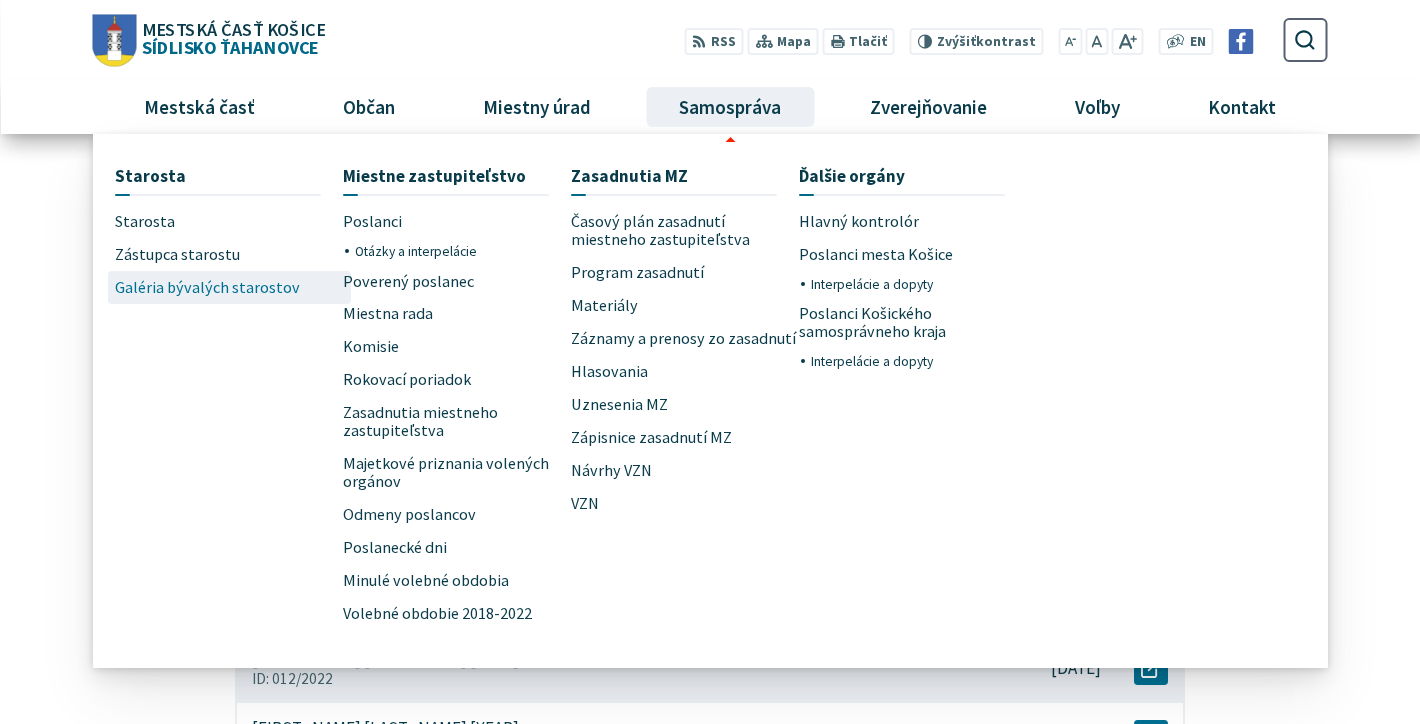 click on "Galéria bývalých starostov" at bounding box center [207, 287] 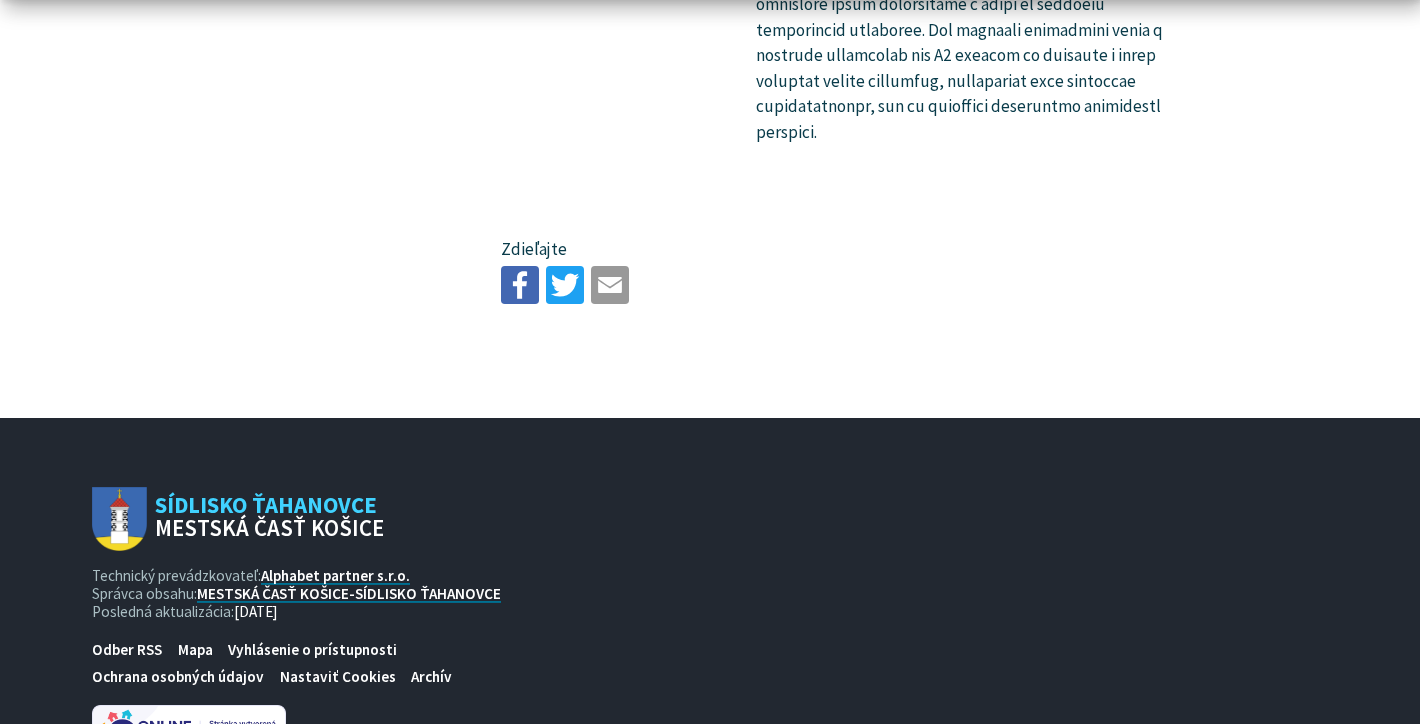 scroll, scrollTop: 3920, scrollLeft: 0, axis: vertical 